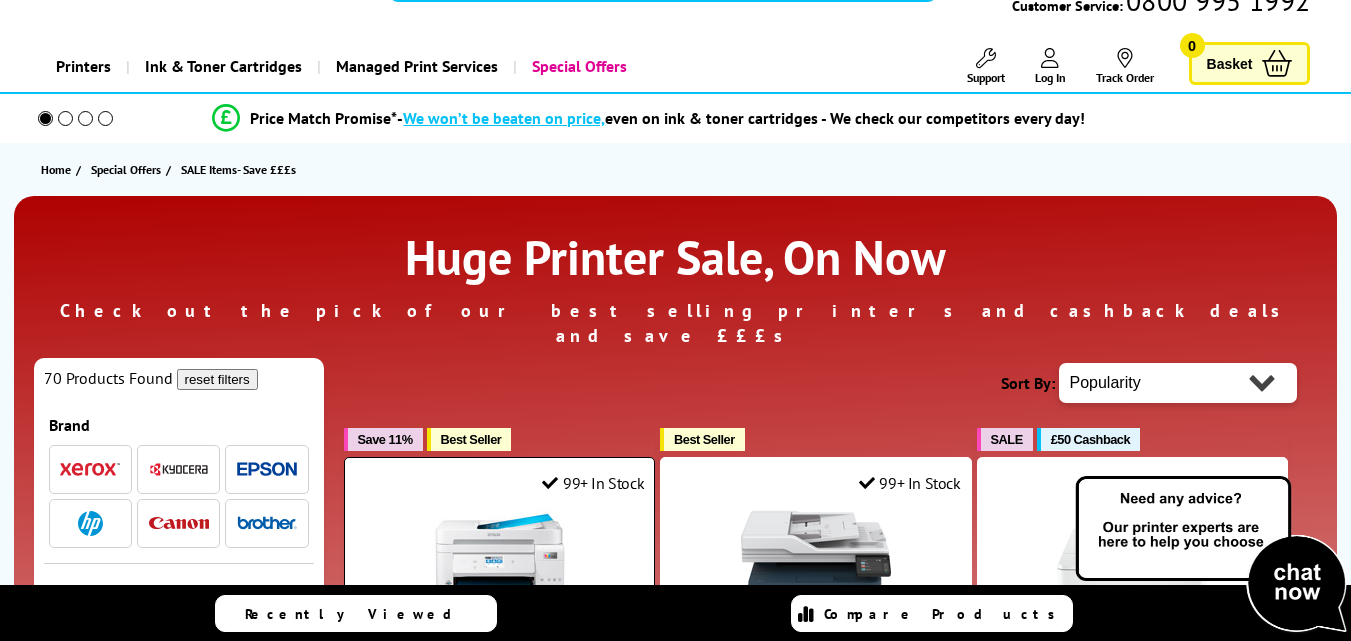 scroll, scrollTop: 271, scrollLeft: 0, axis: vertical 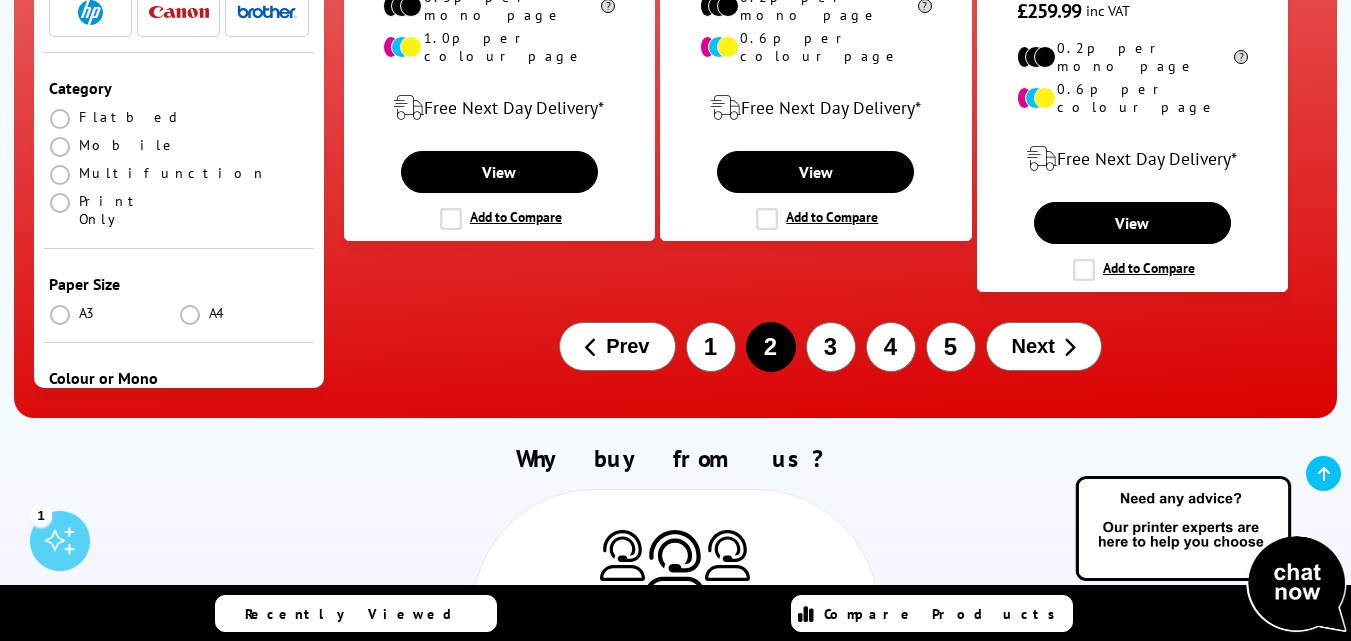 click on "3" at bounding box center (711, 347) 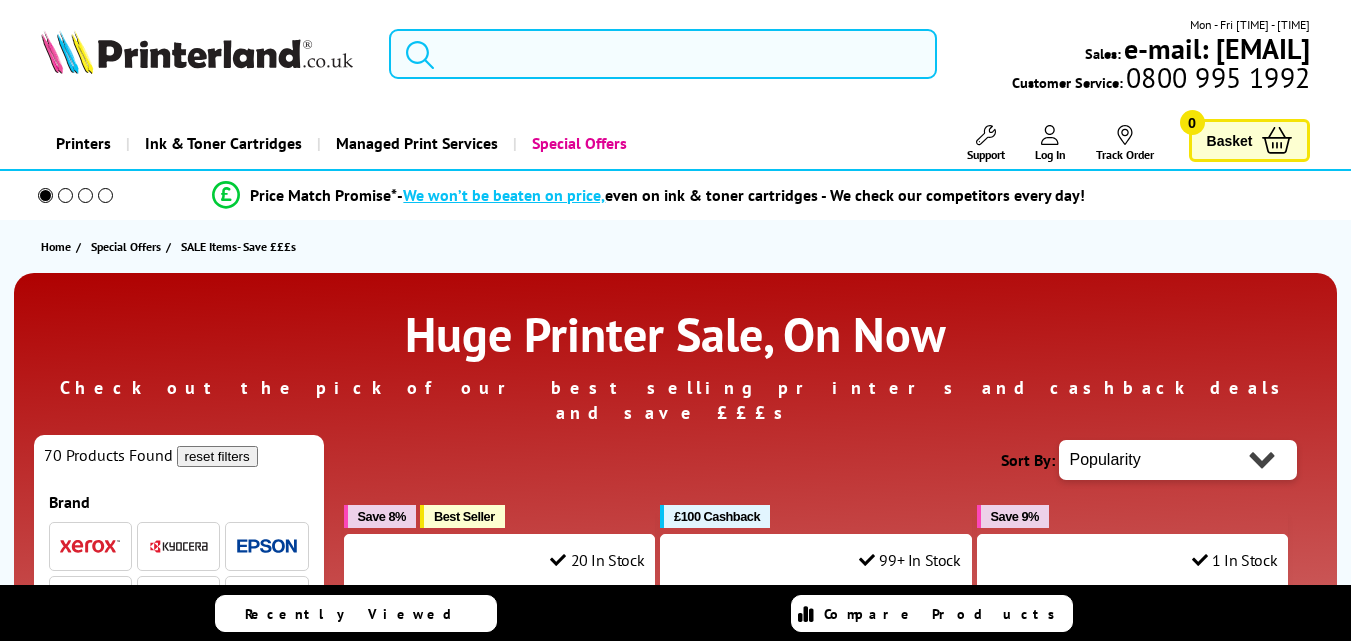 scroll, scrollTop: 0, scrollLeft: 0, axis: both 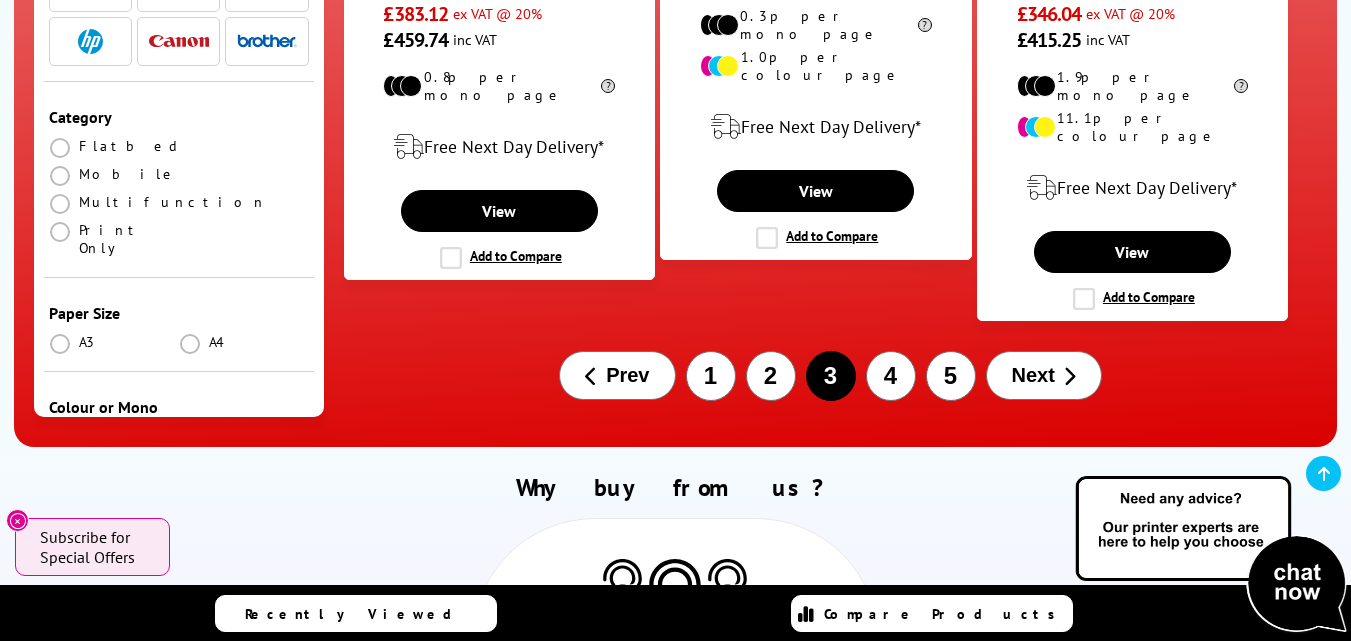 click on "Next" at bounding box center (1033, 375) 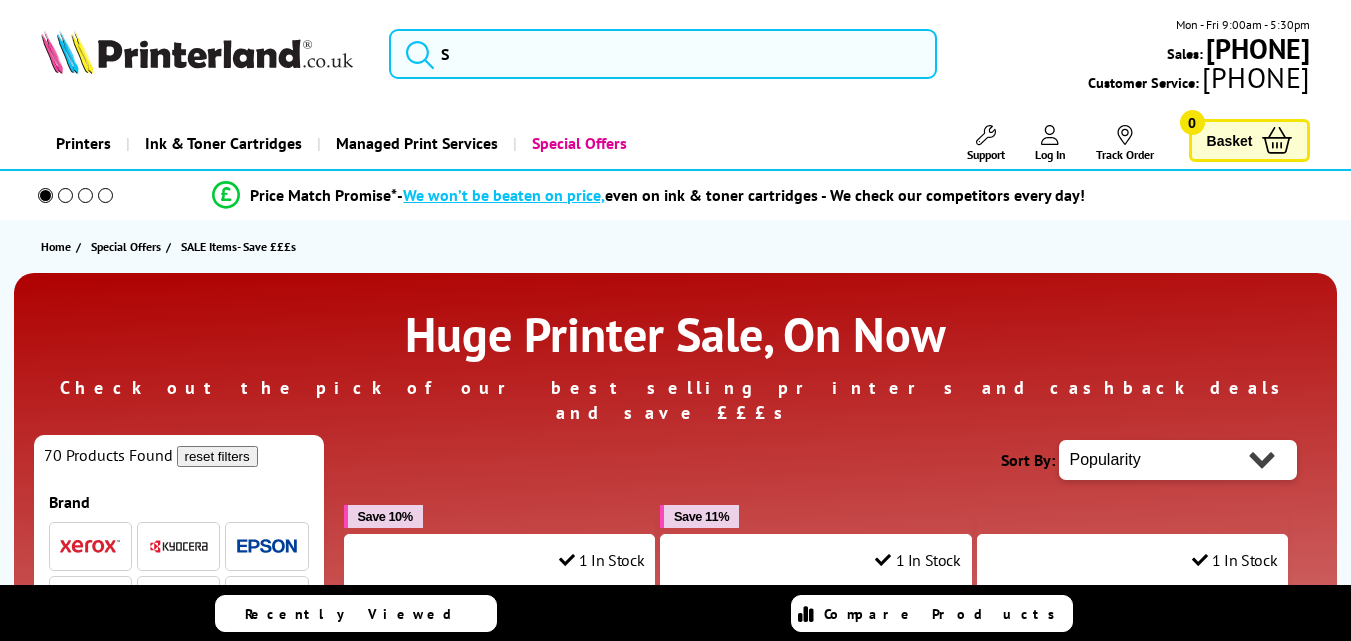 scroll, scrollTop: 0, scrollLeft: 0, axis: both 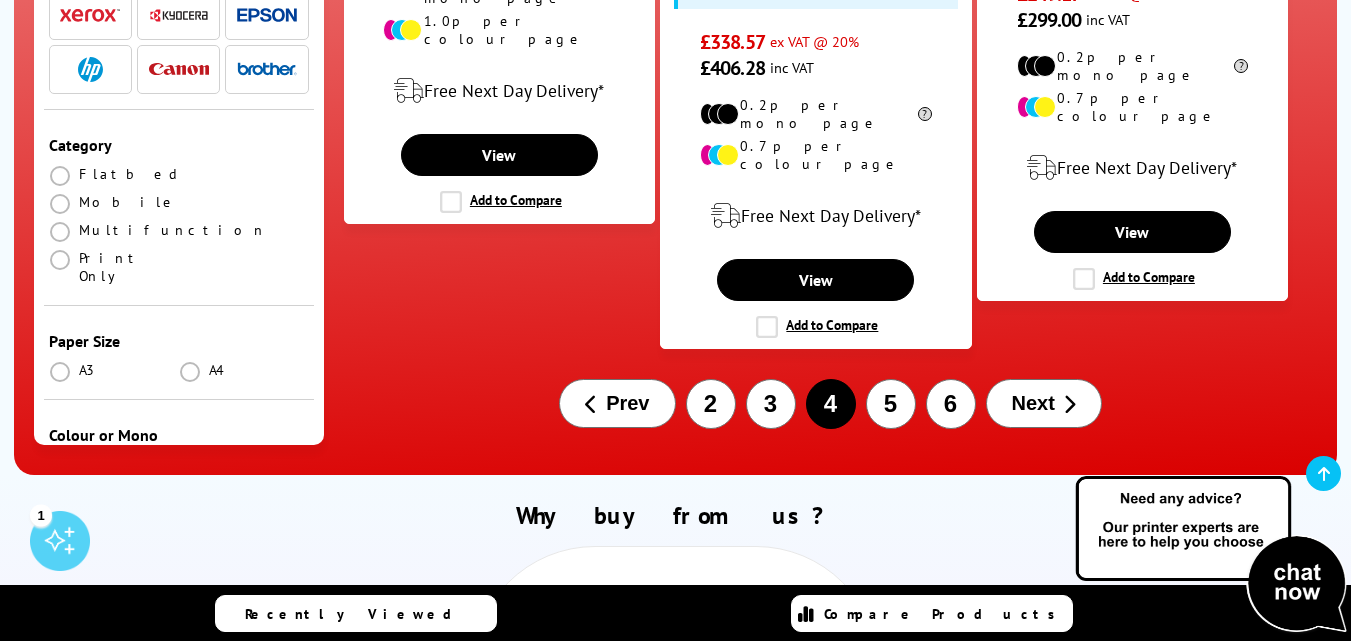 click on "5" at bounding box center [711, 404] 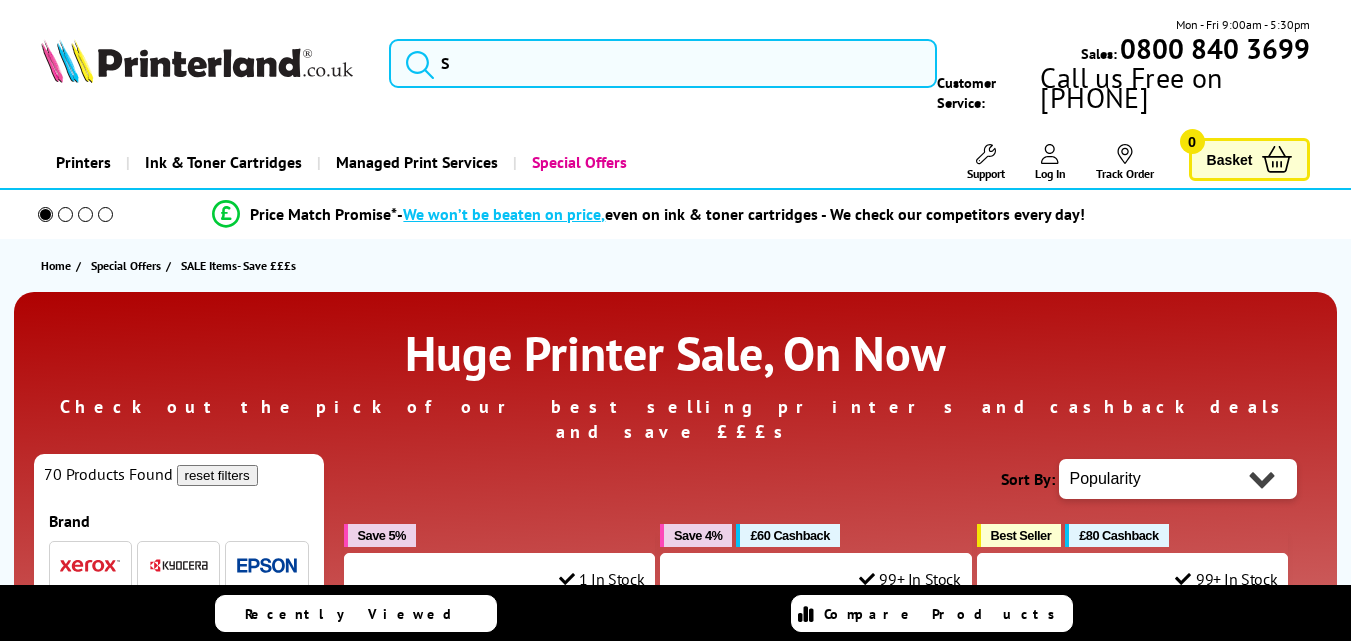 scroll, scrollTop: 0, scrollLeft: 0, axis: both 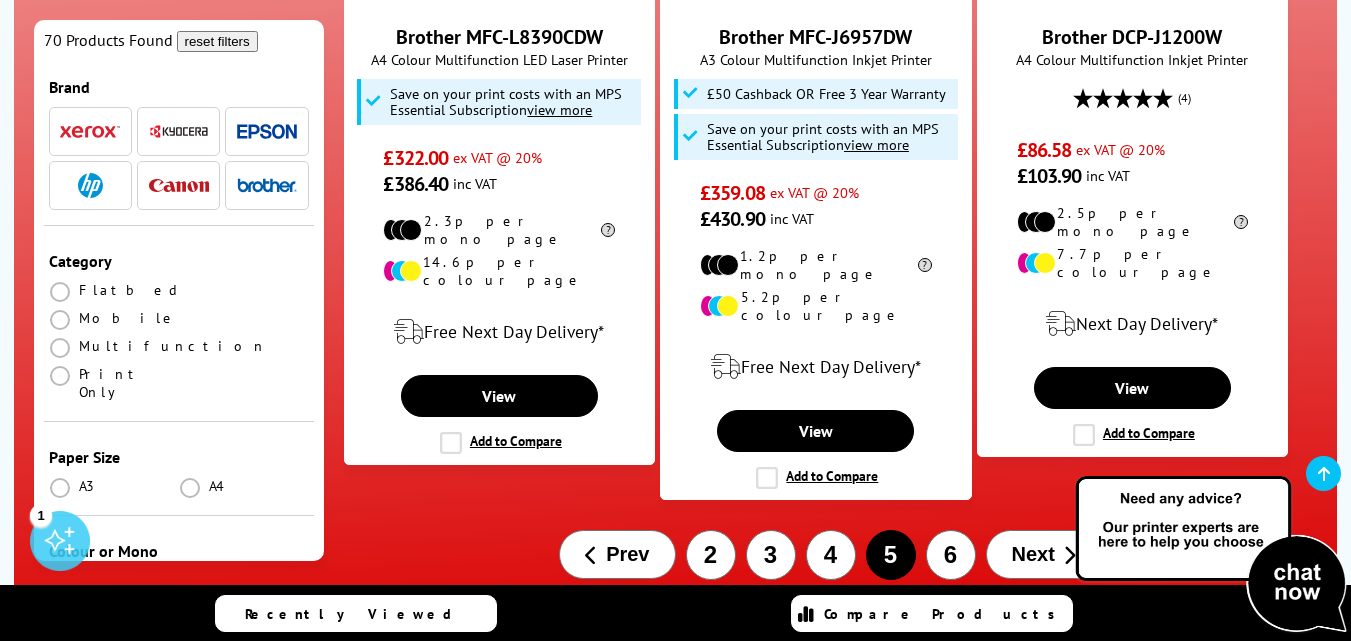 click on "2" at bounding box center [711, 536] 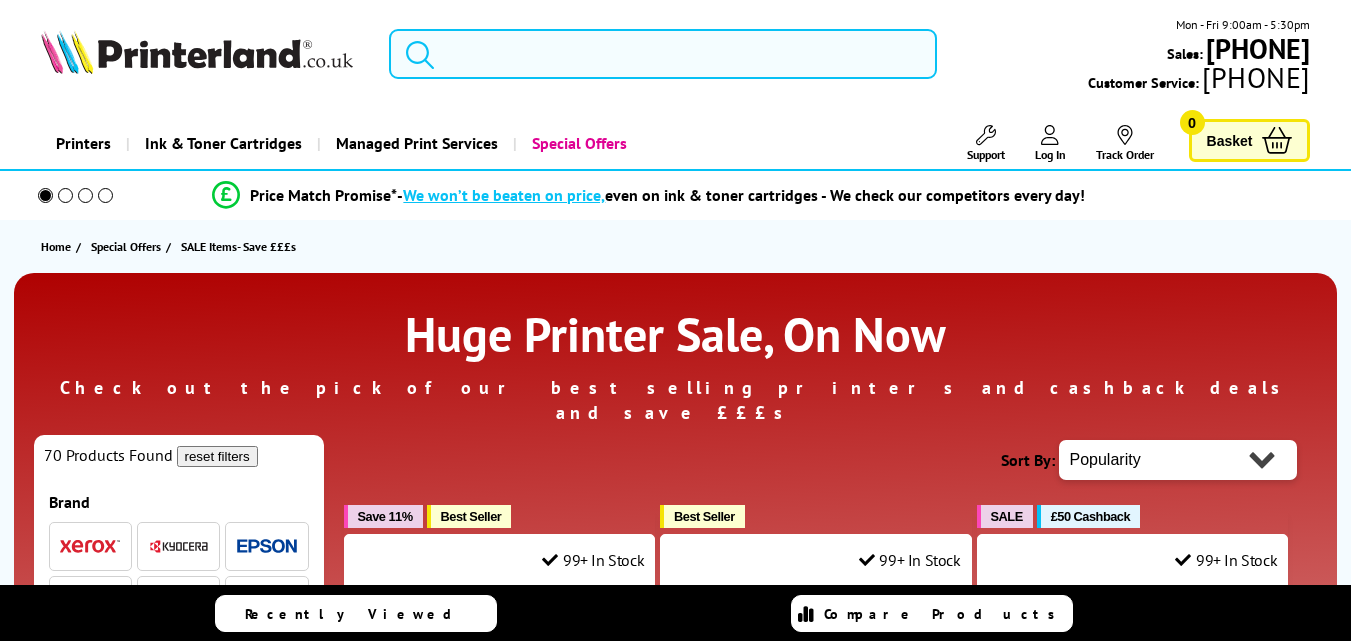 scroll, scrollTop: 0, scrollLeft: 0, axis: both 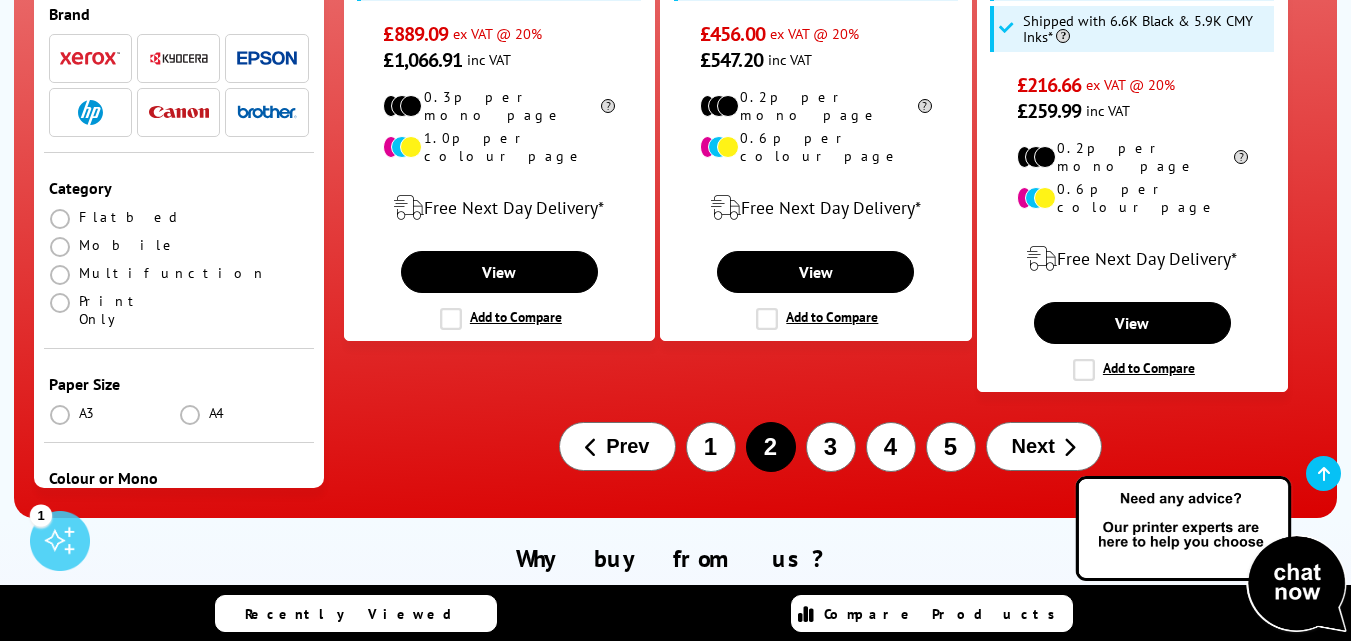 click on "Prev" at bounding box center [627, 446] 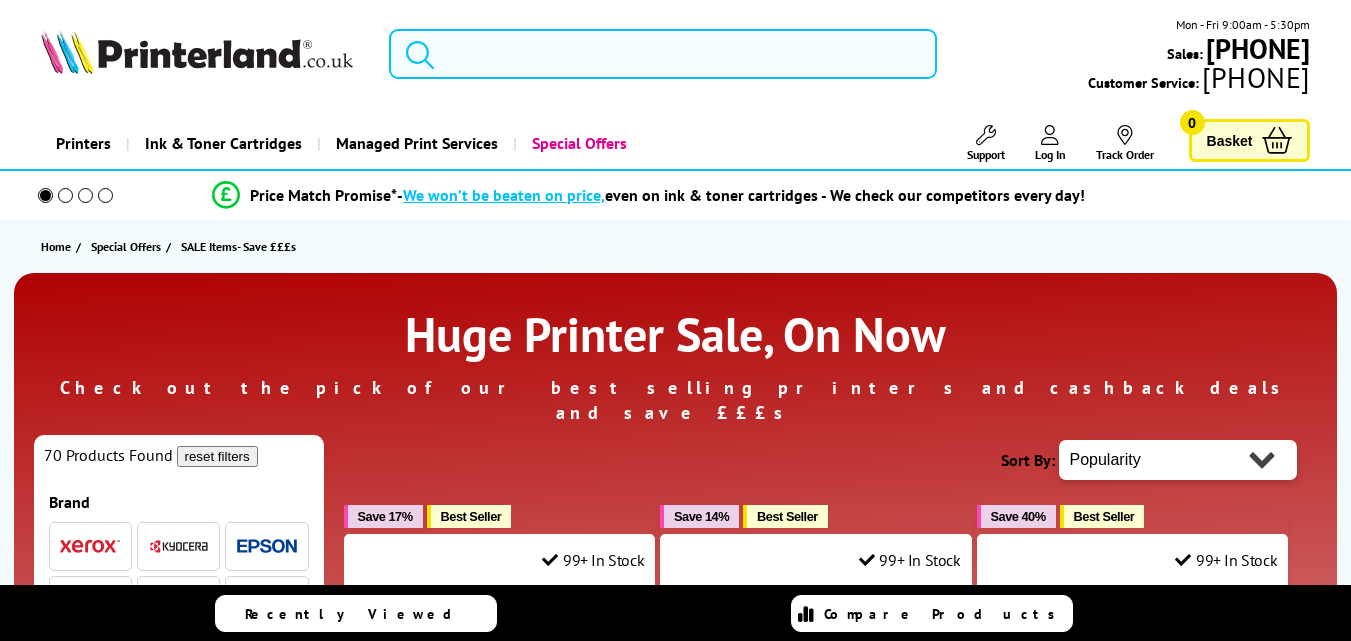 scroll, scrollTop: 0, scrollLeft: 0, axis: both 